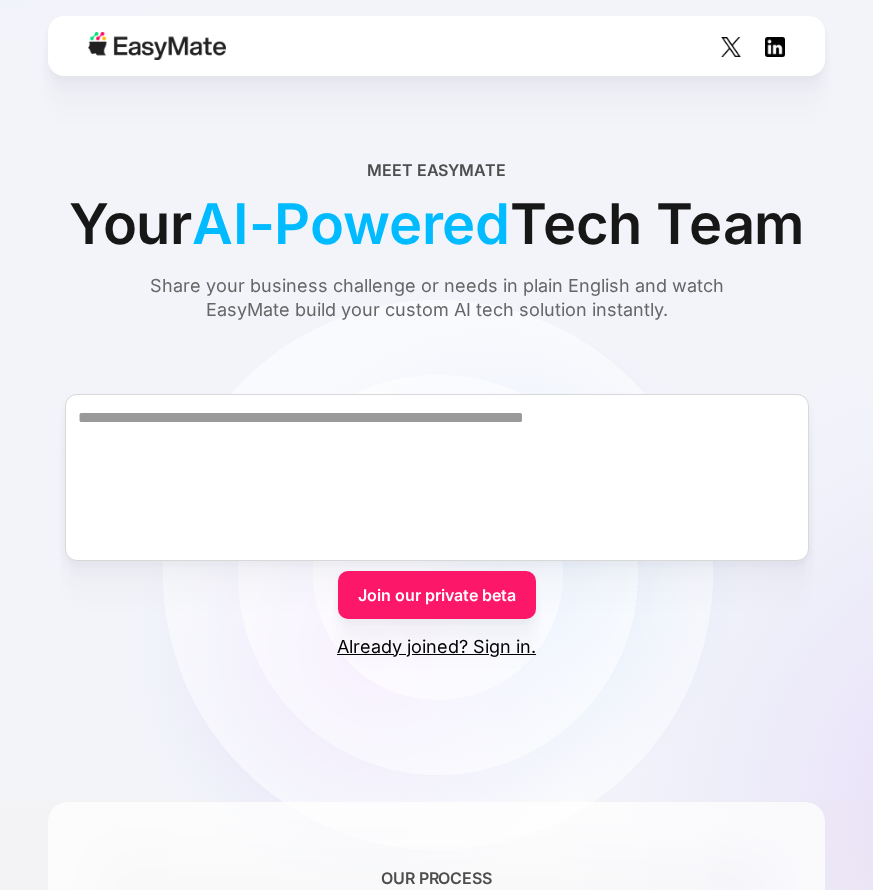 scroll, scrollTop: 0, scrollLeft: 0, axis: both 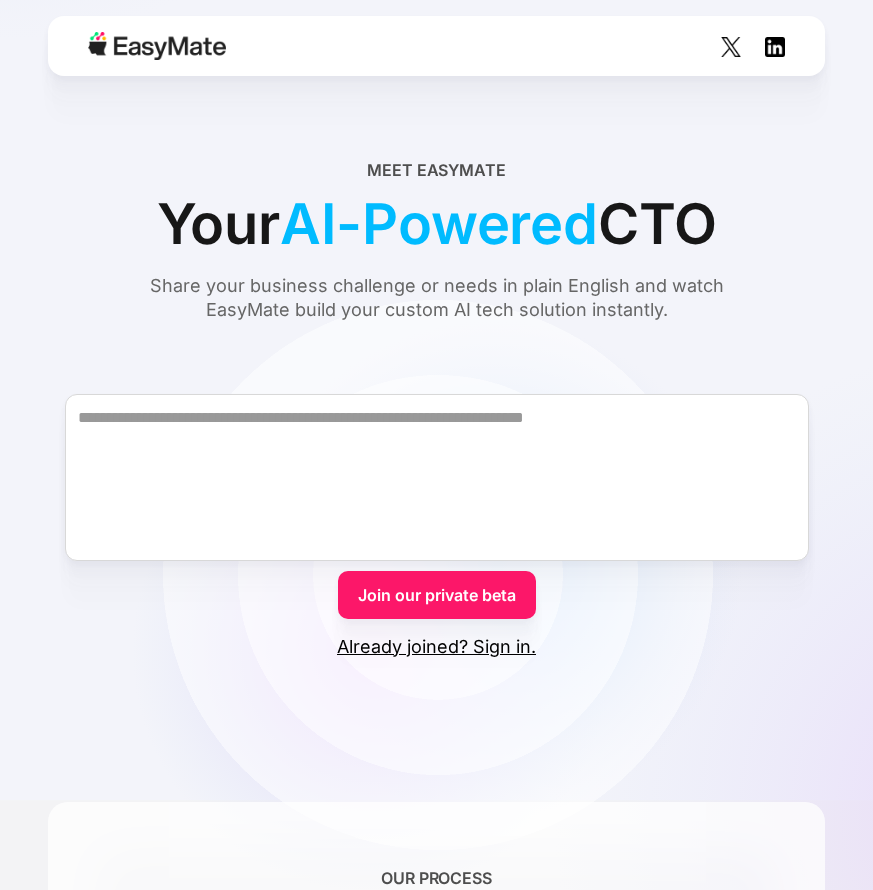 click on "Already joined? Sign in." at bounding box center [436, 647] 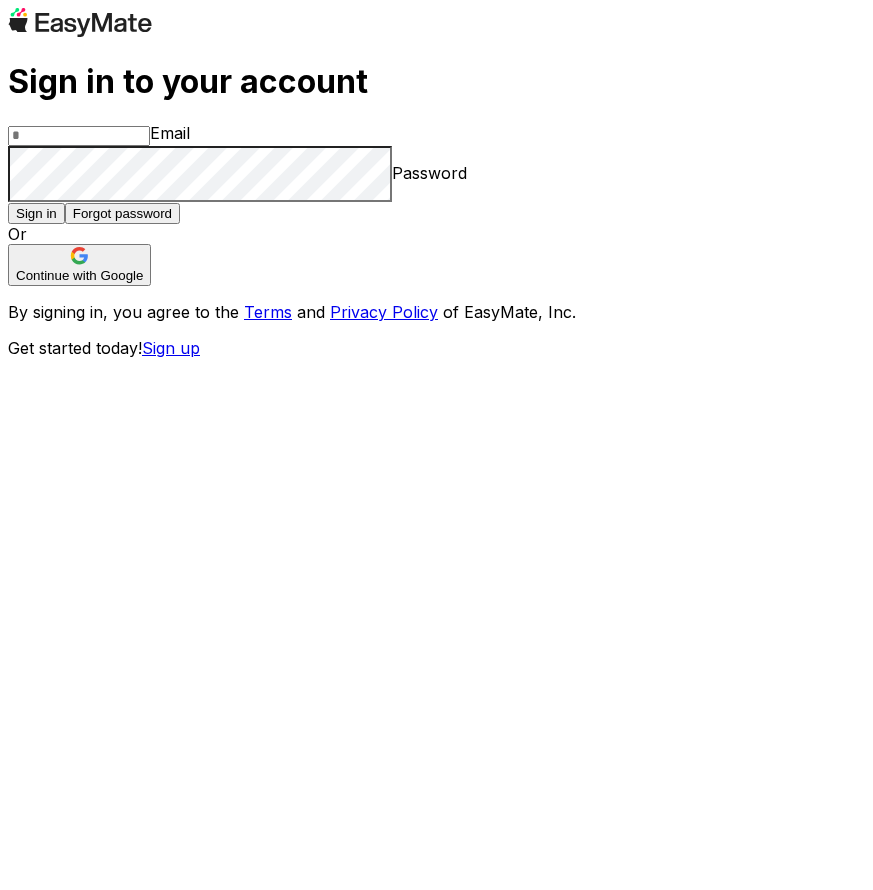 scroll, scrollTop: 0, scrollLeft: 0, axis: both 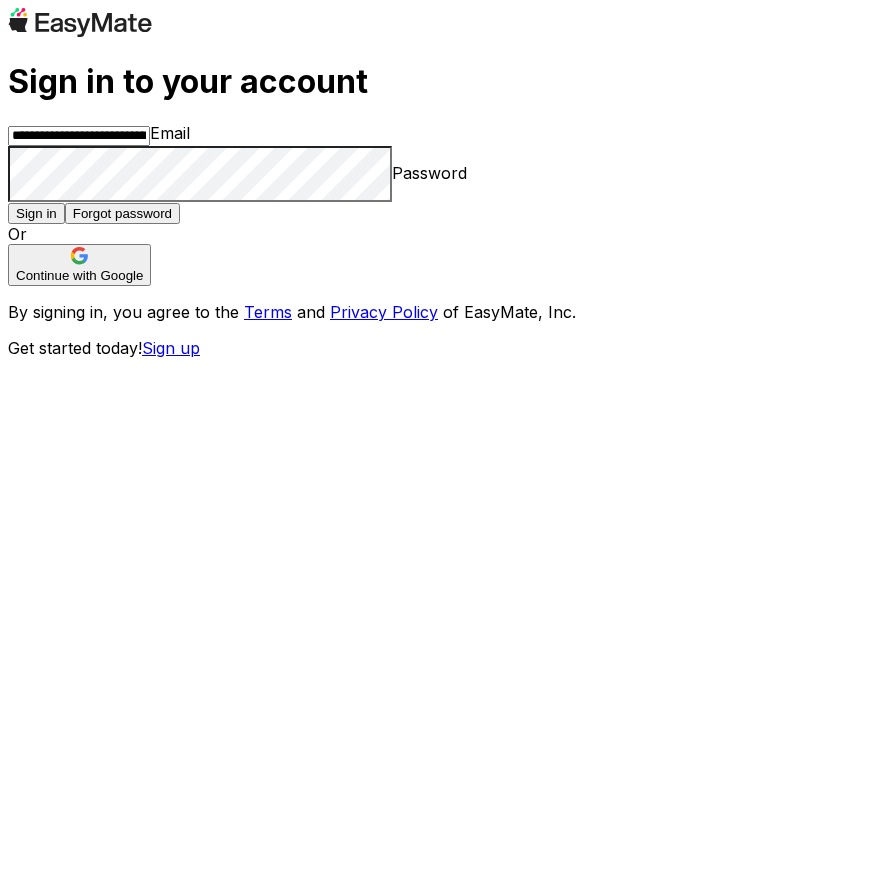 type on "**********" 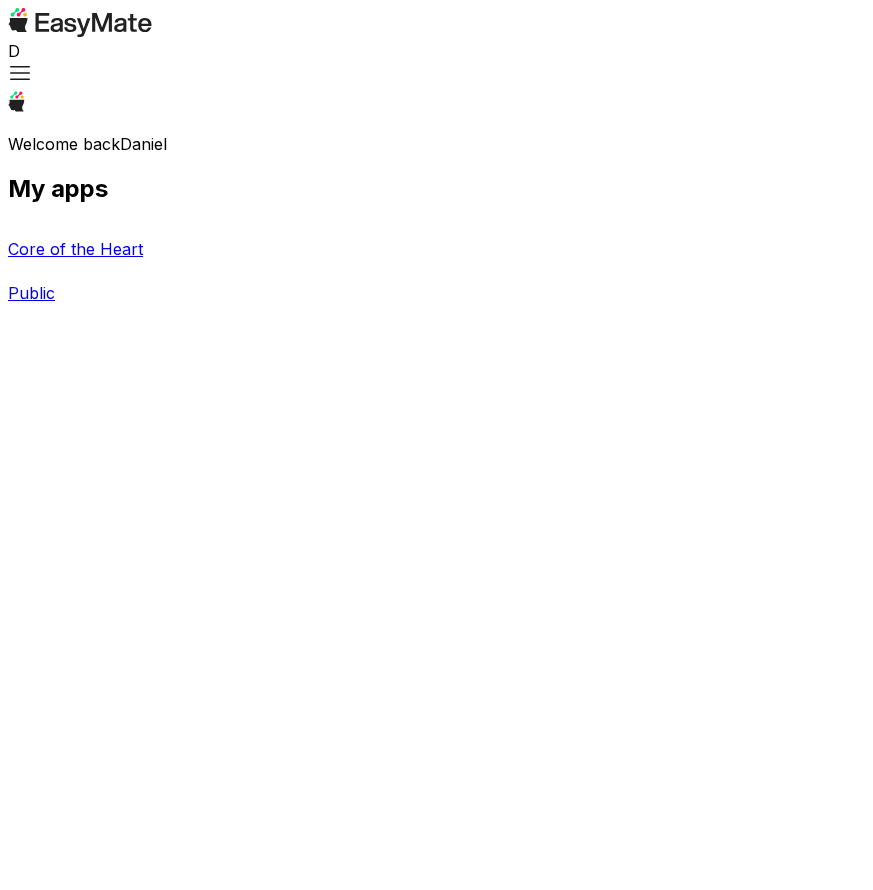 click on "Core of the Heart" at bounding box center [436, 249] 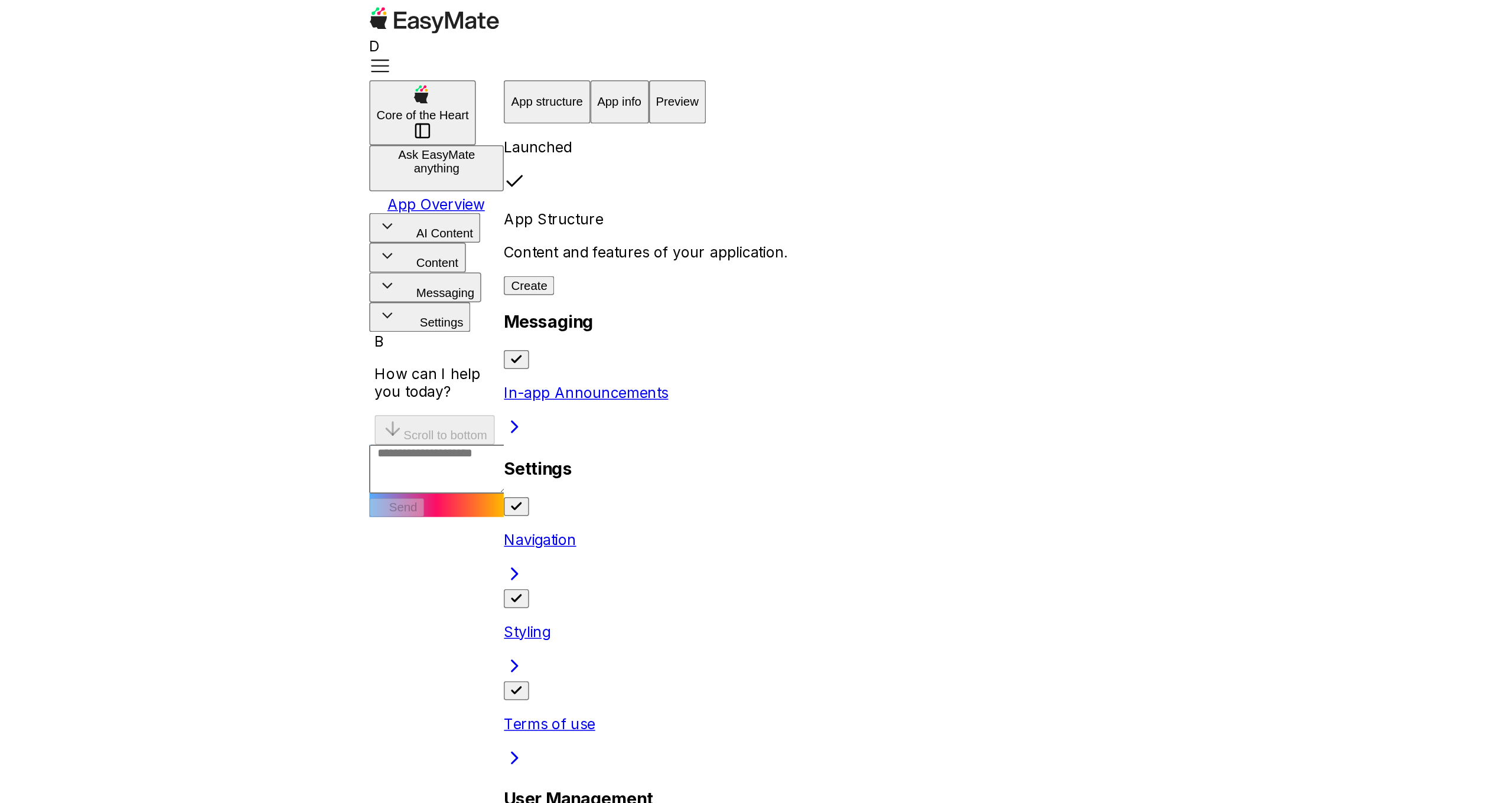 scroll, scrollTop: 76, scrollLeft: 0, axis: vertical 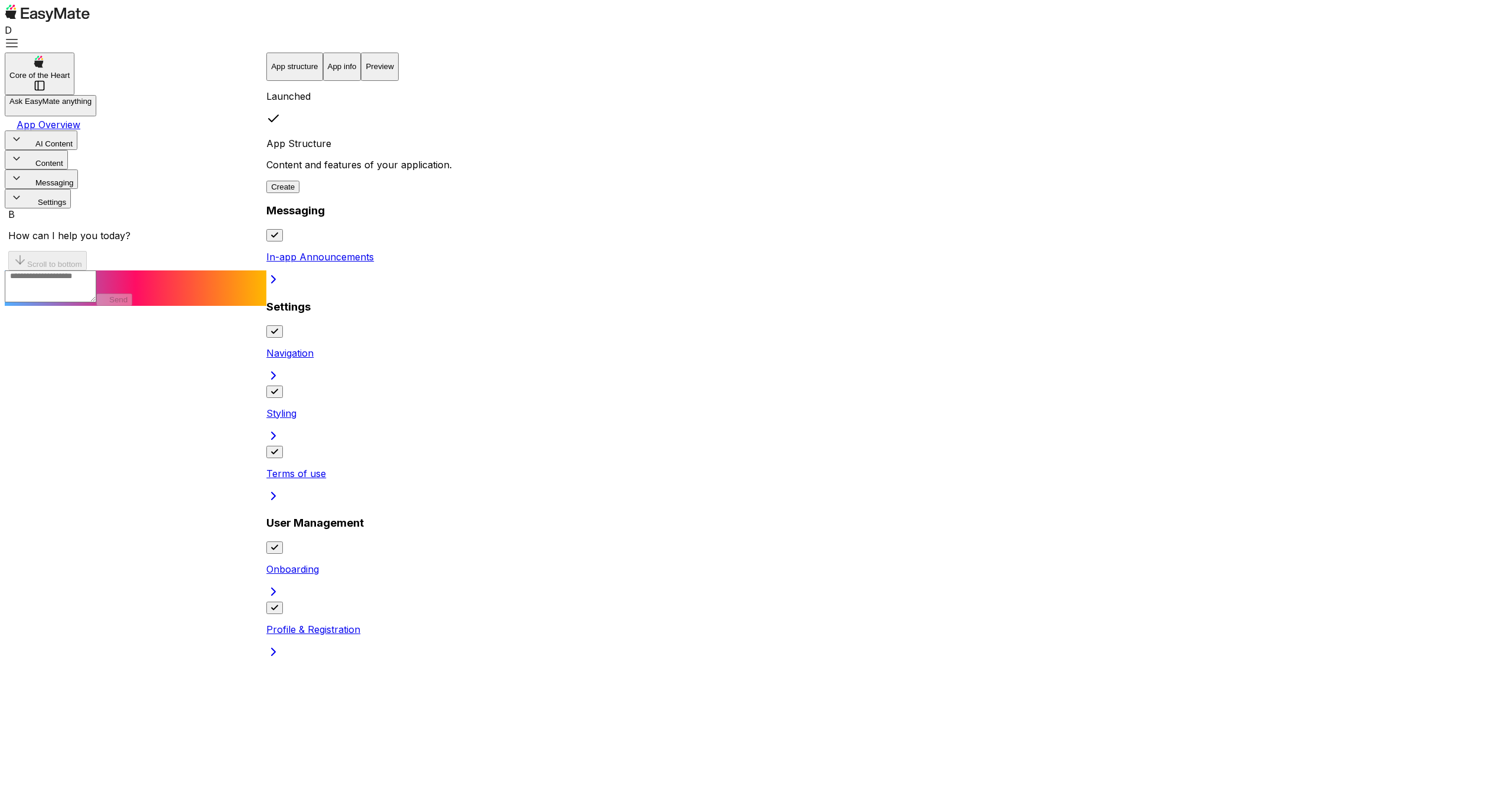 click on "AI Content" at bounding box center (41, 140) 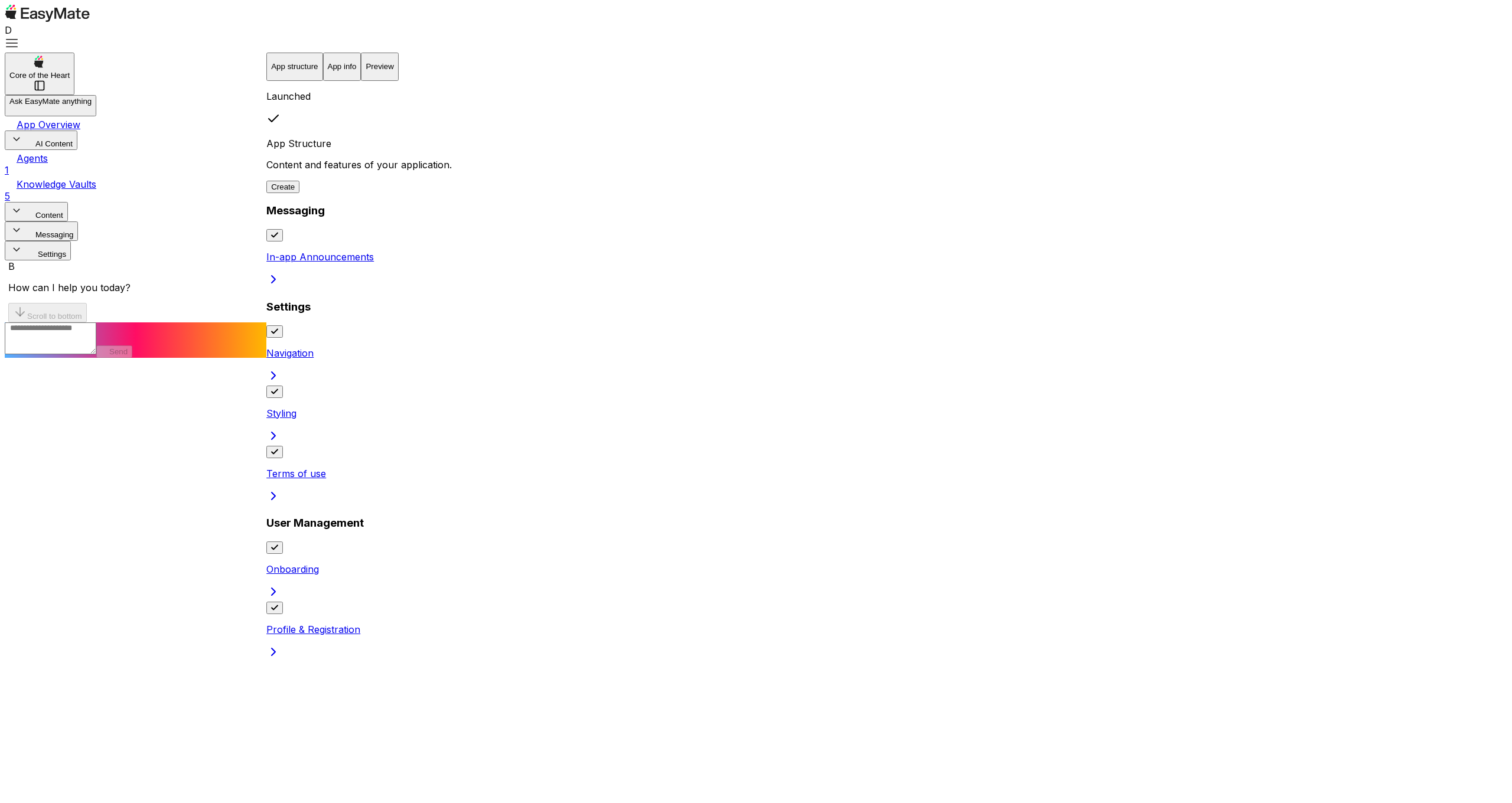 click on "Agents" at bounding box center [32, 158] 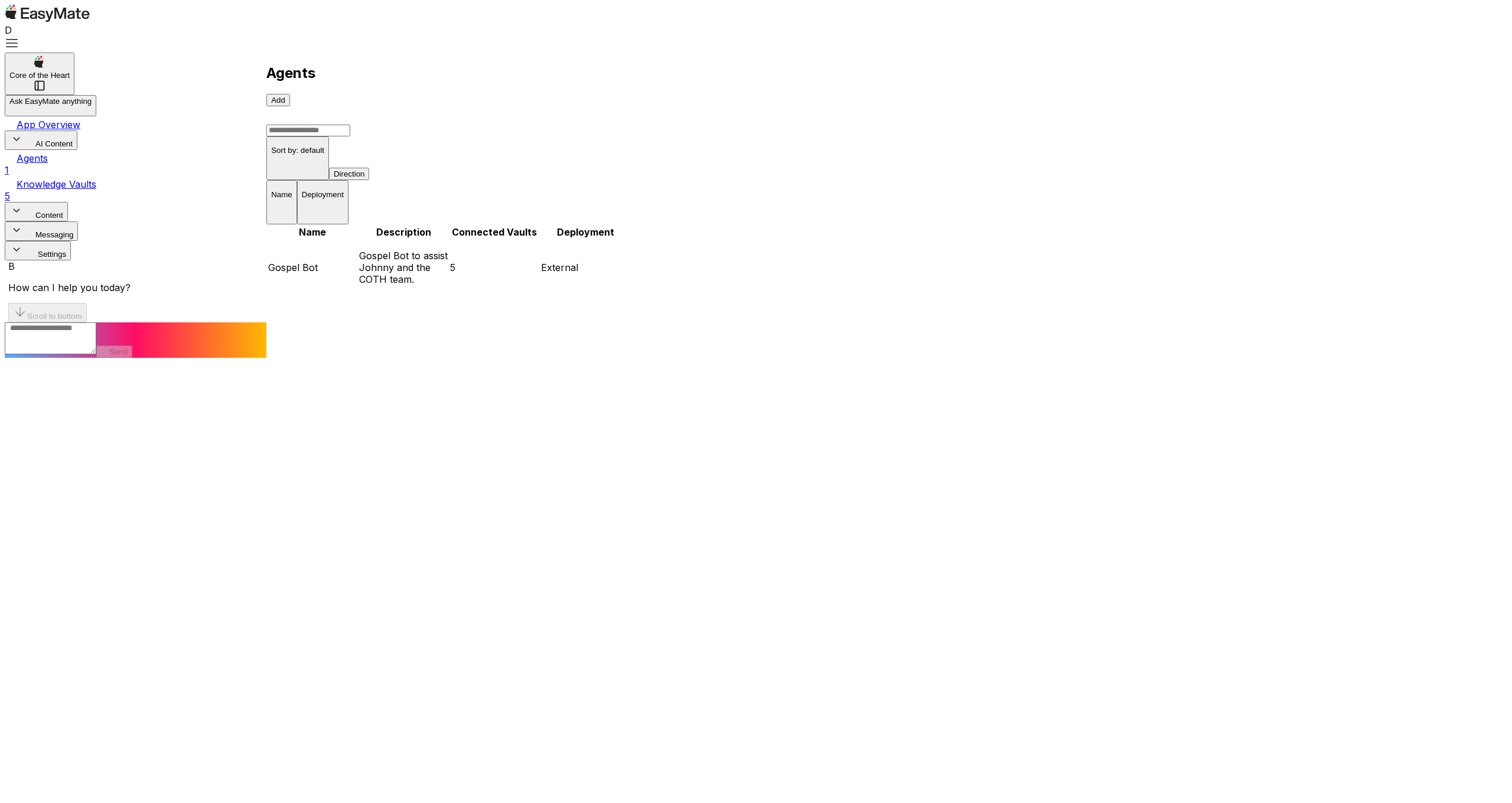 click on "Gospel Bot to assist Johnny and the COTH team." at bounding box center (403, 267) 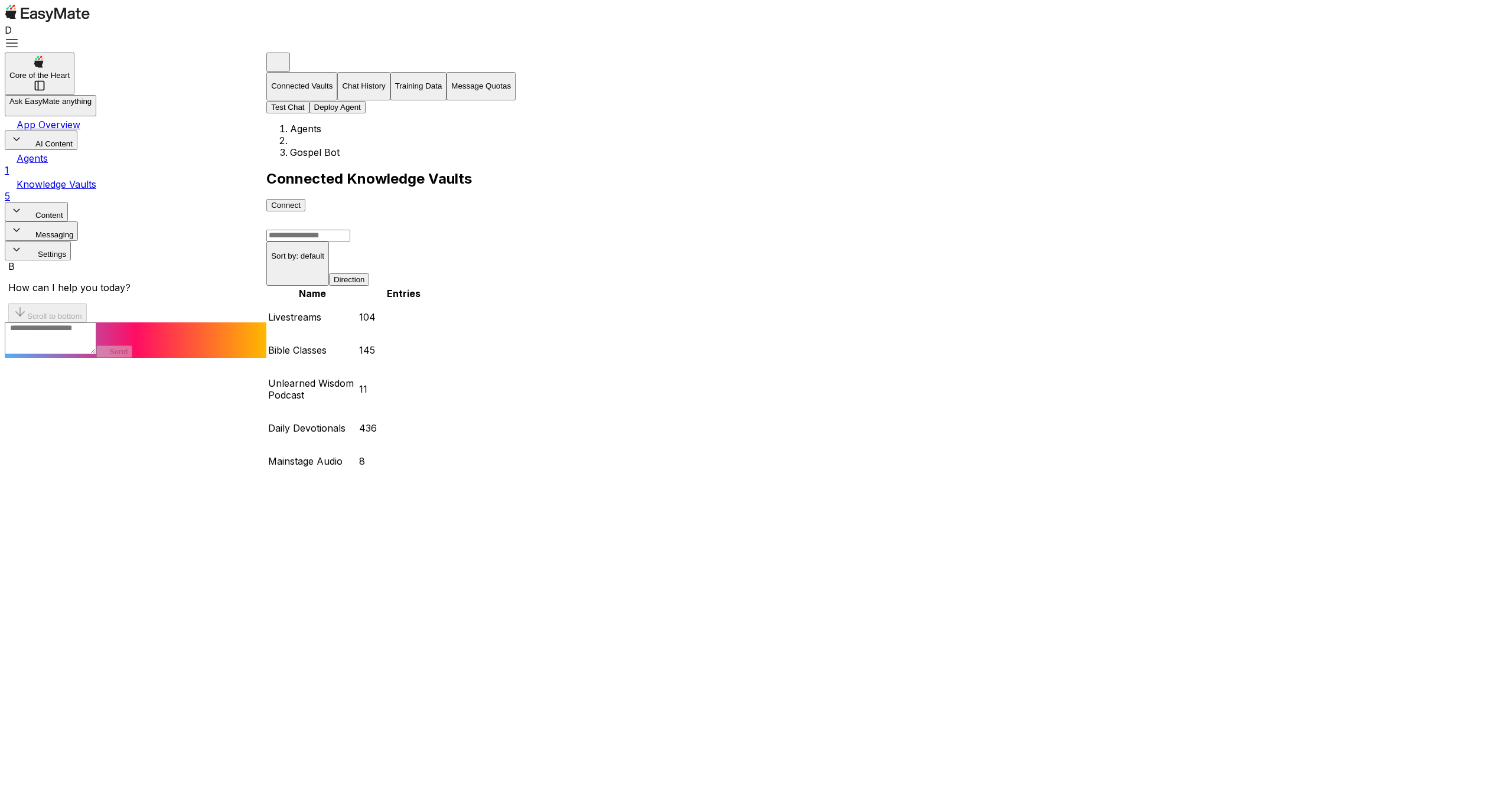 click on "Test Chat" at bounding box center (288, 107) 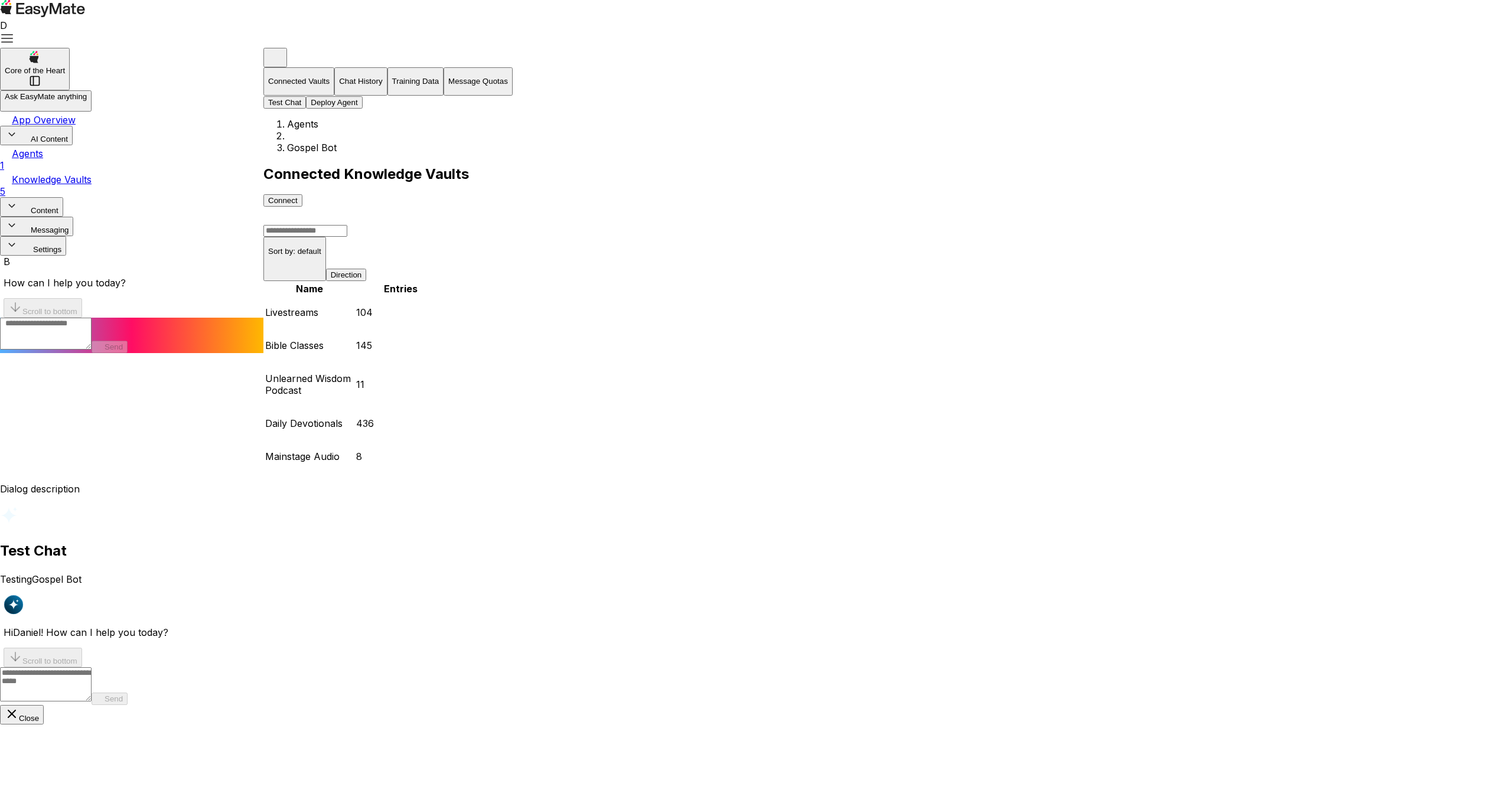 click at bounding box center (45, 684) 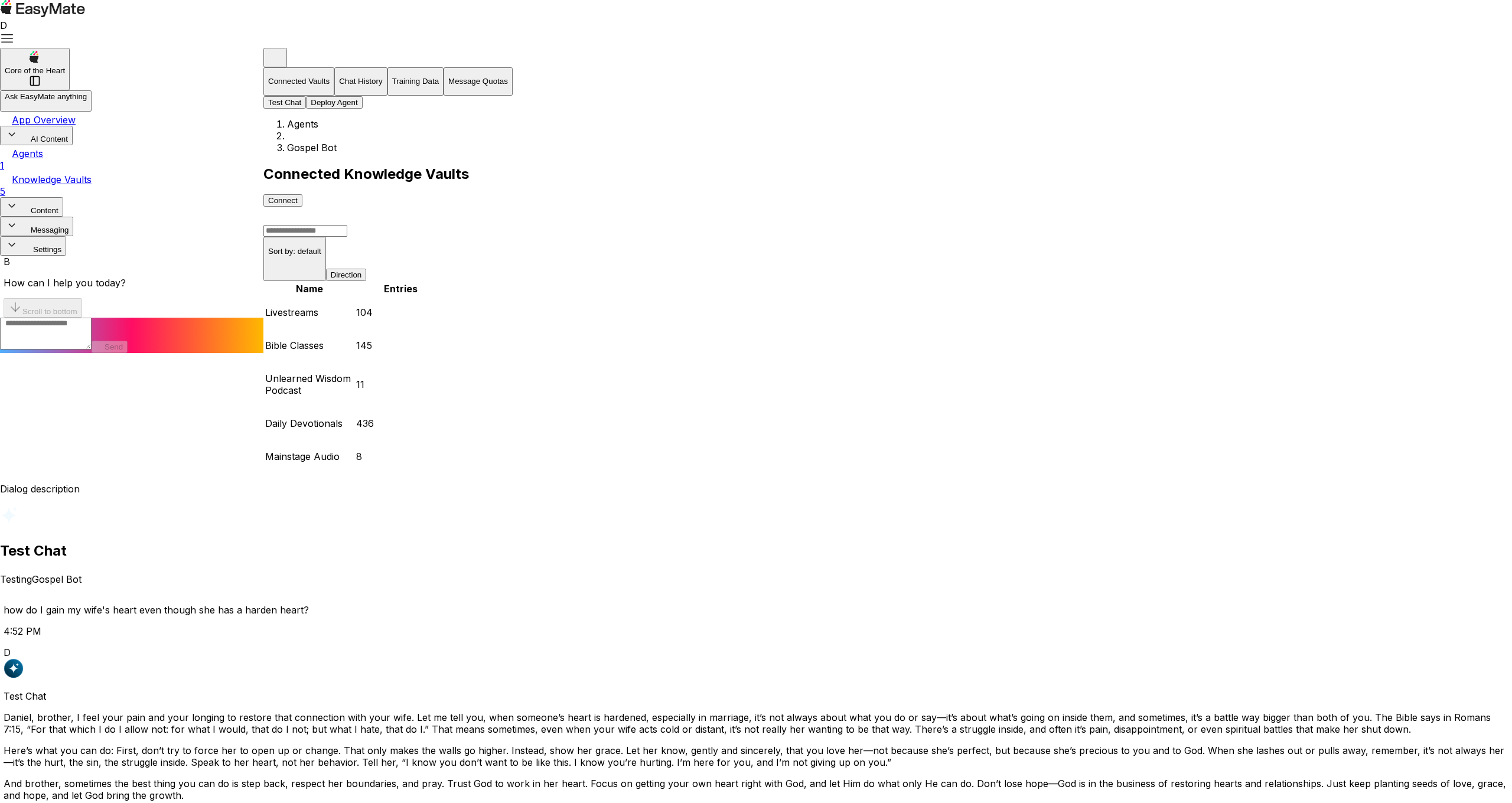 scroll, scrollTop: 0, scrollLeft: 0, axis: both 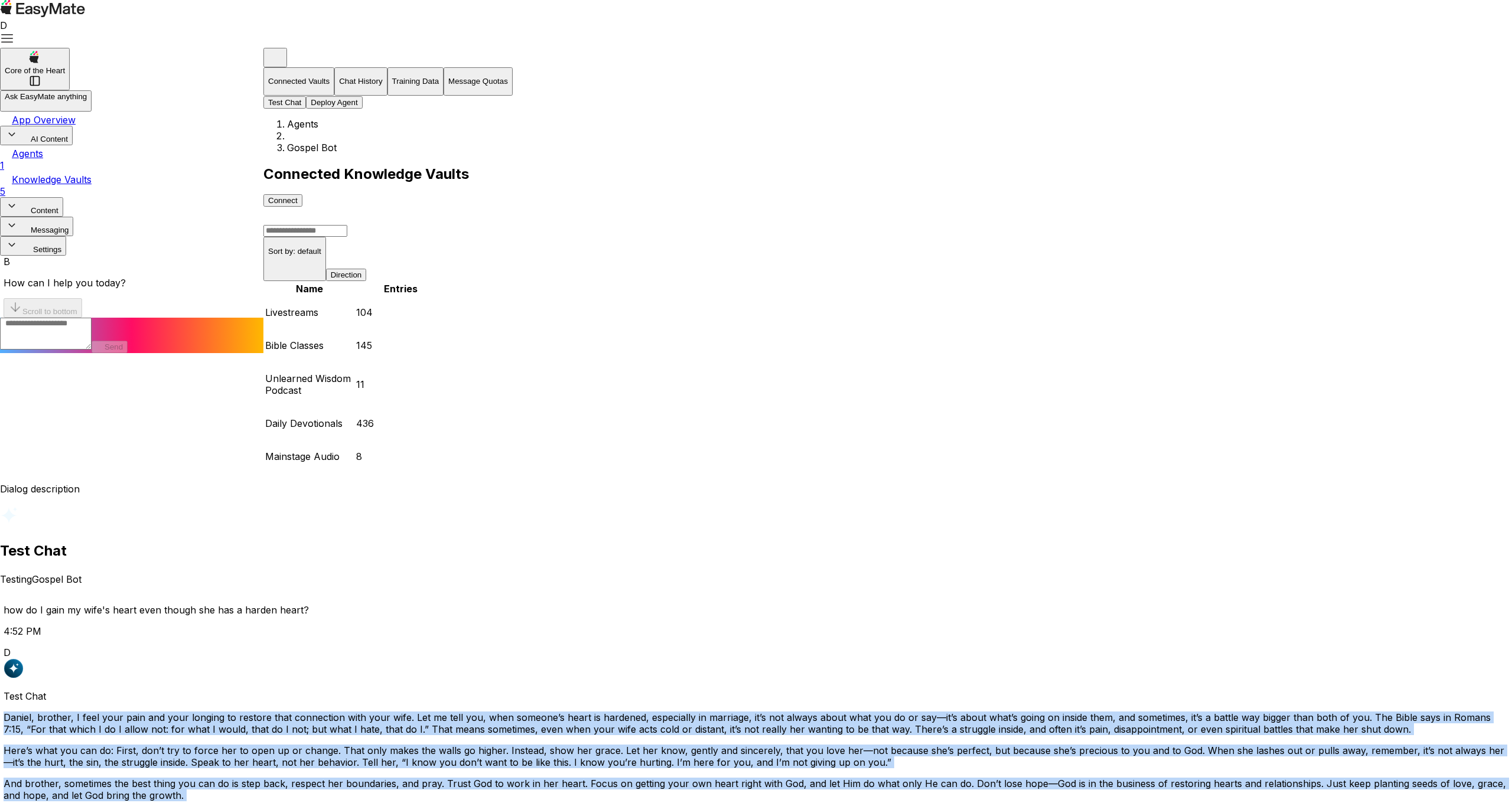 drag, startPoint x: 564, startPoint y: 285, endPoint x: 752, endPoint y: 488, distance: 276.68213 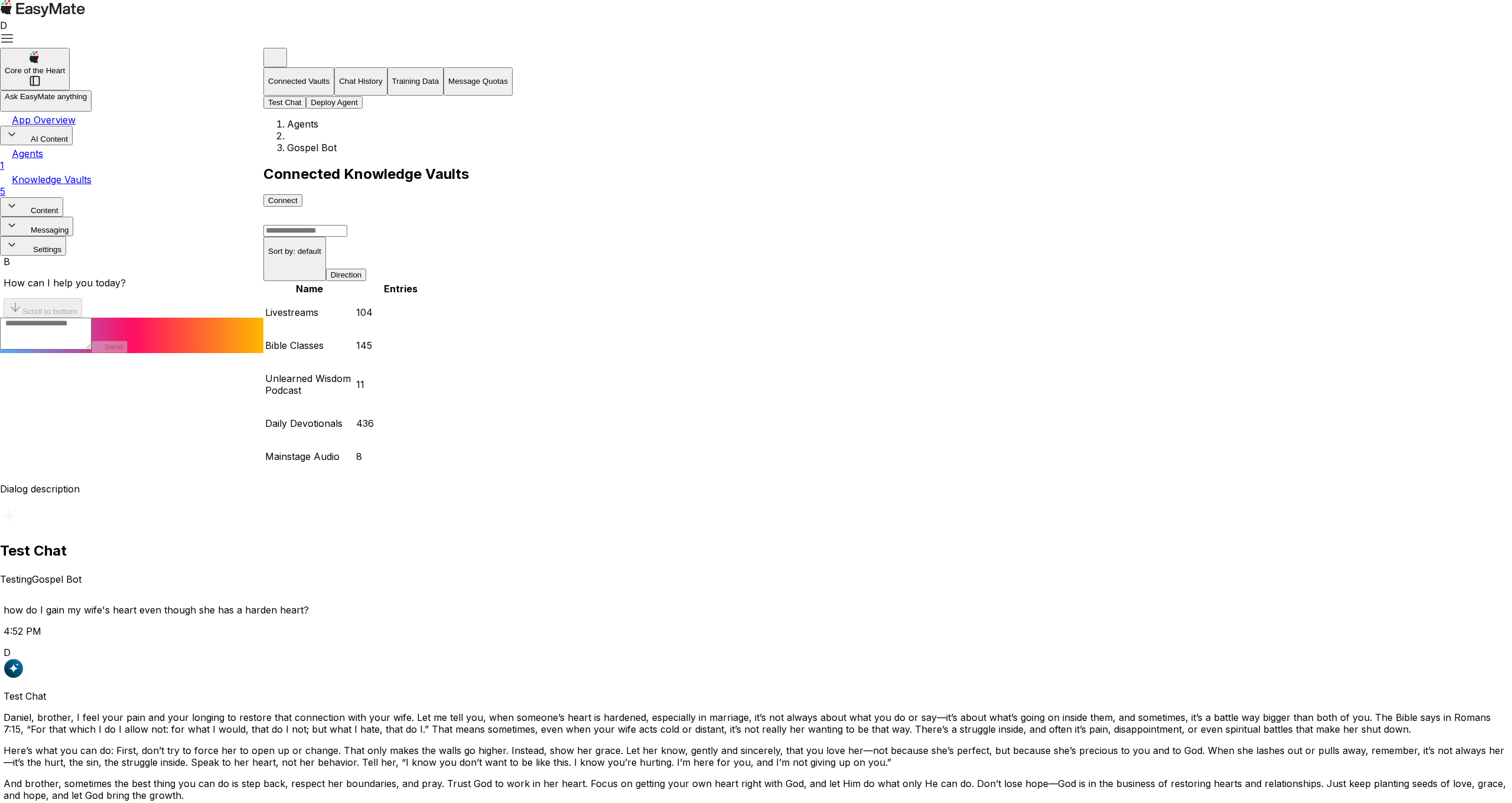 scroll, scrollTop: 164, scrollLeft: 0, axis: vertical 